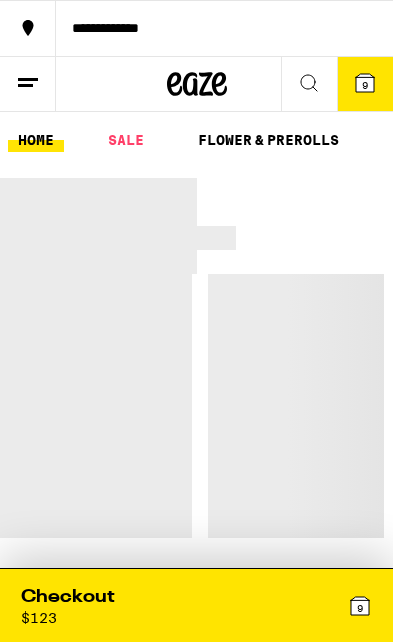 scroll, scrollTop: 0, scrollLeft: 0, axis: both 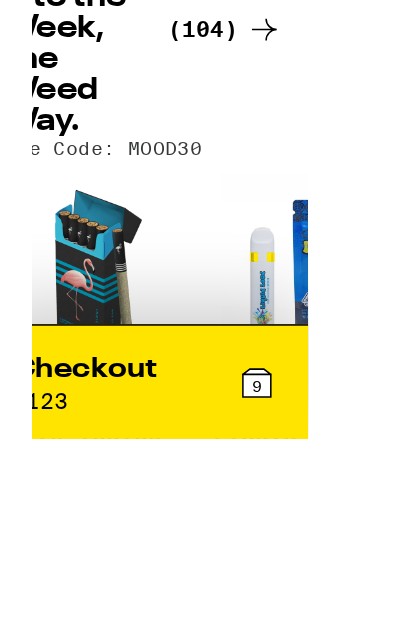 click 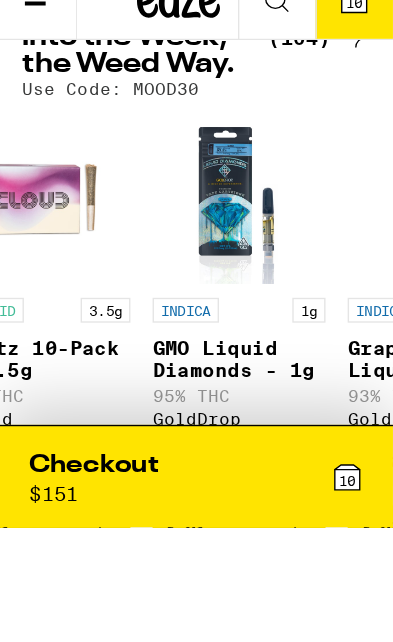 scroll, scrollTop: 0, scrollLeft: 6814, axis: horizontal 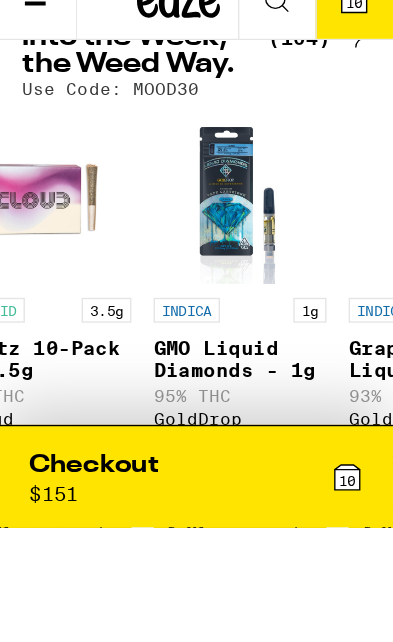 click 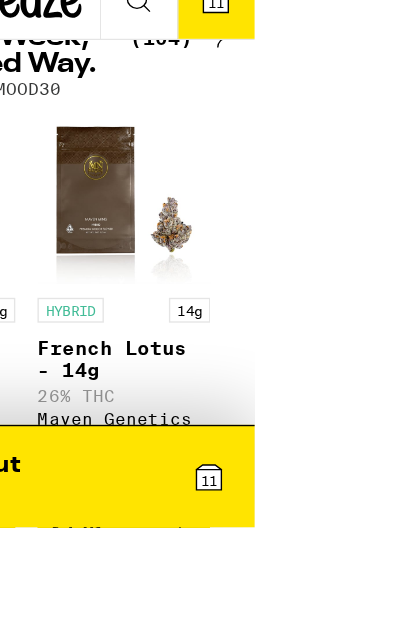scroll, scrollTop: 0, scrollLeft: 16613, axis: horizontal 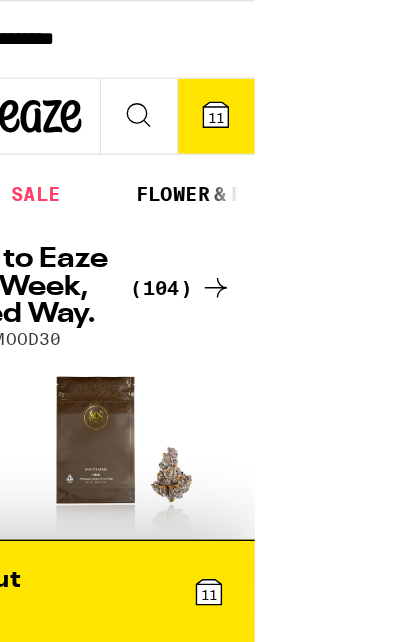 click 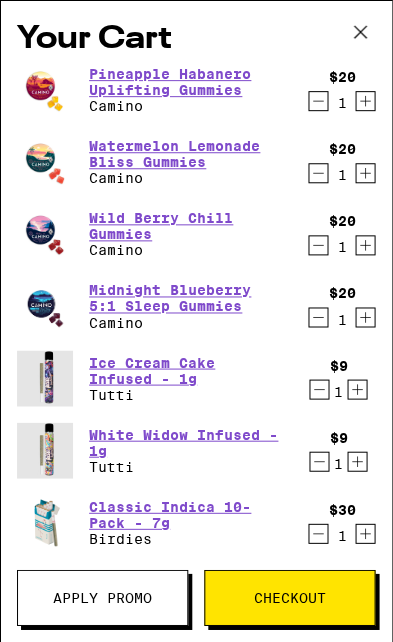 click 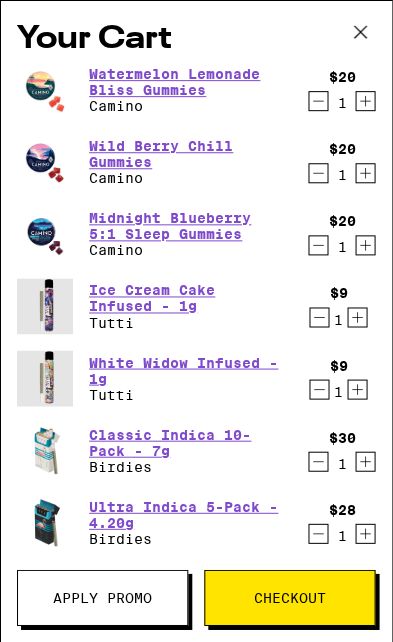 click 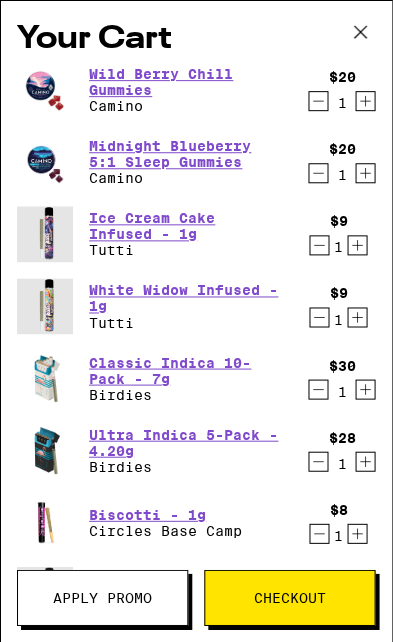 click 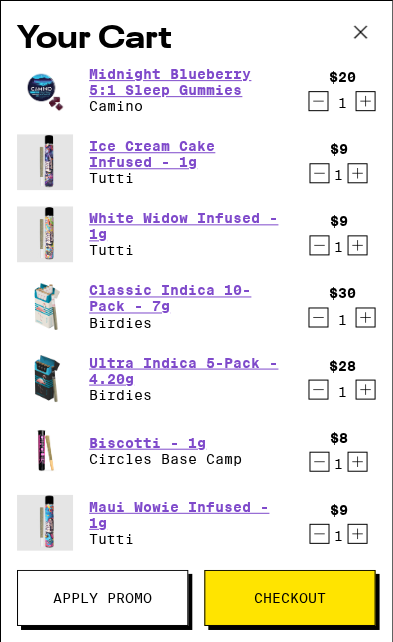 click on "1" at bounding box center [341, 103] 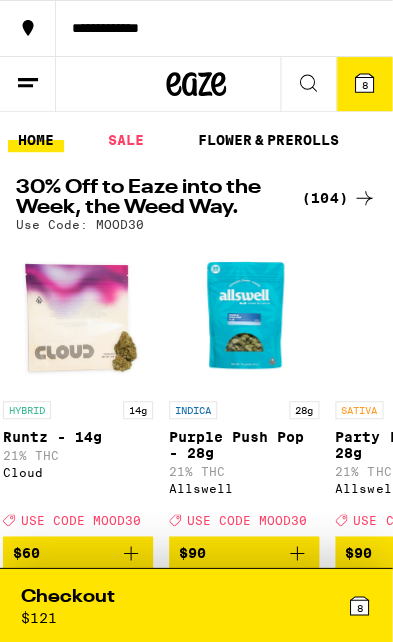 scroll, scrollTop: 0, scrollLeft: 0, axis: both 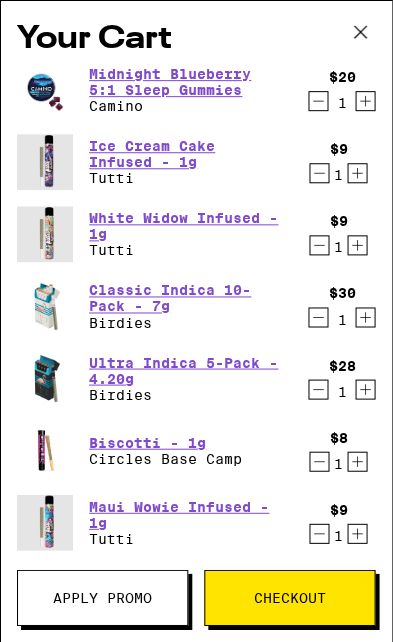 click on "Apply Promo" at bounding box center (102, 597) 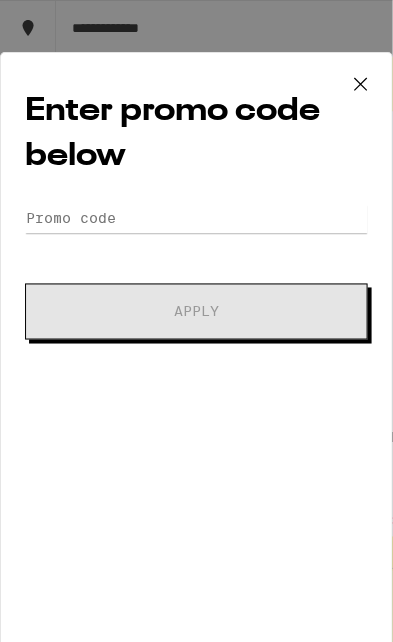 scroll, scrollTop: 0, scrollLeft: 0, axis: both 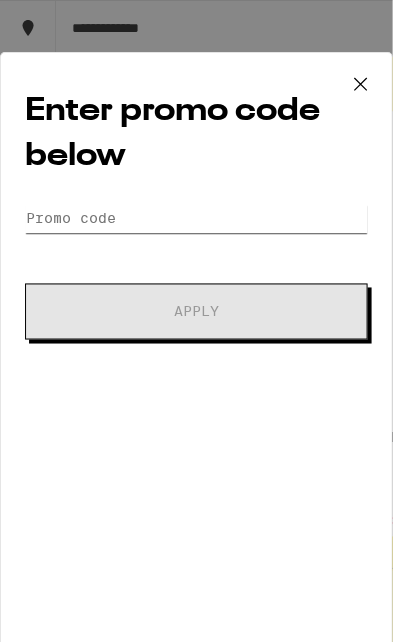 click on "Promo Code" at bounding box center (196, 218) 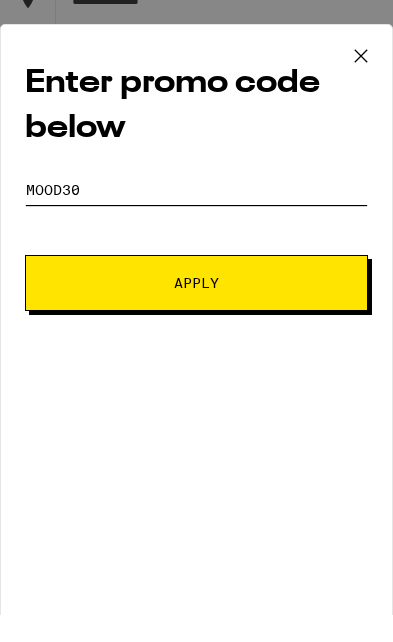 type on "Mood30" 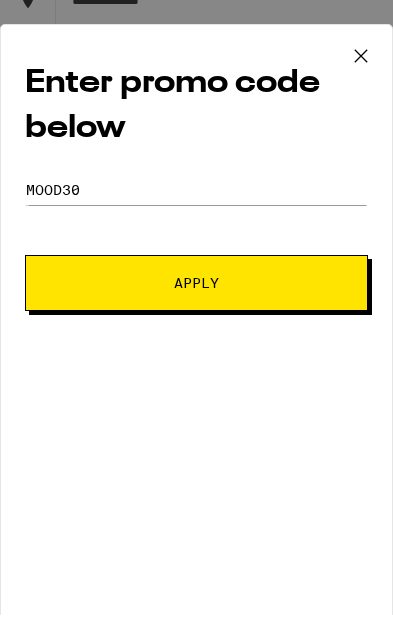 click on "Apply" at bounding box center (196, 311) 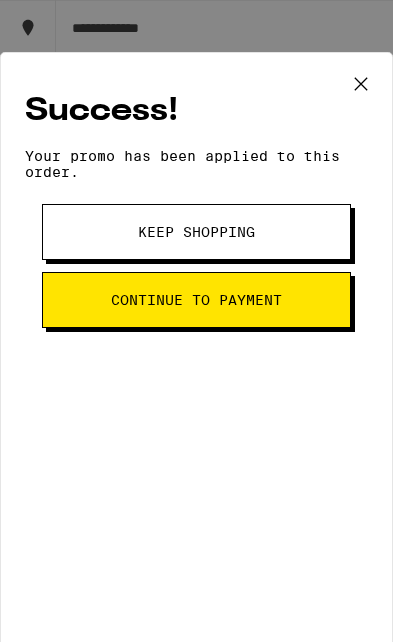 click at bounding box center [361, 85] 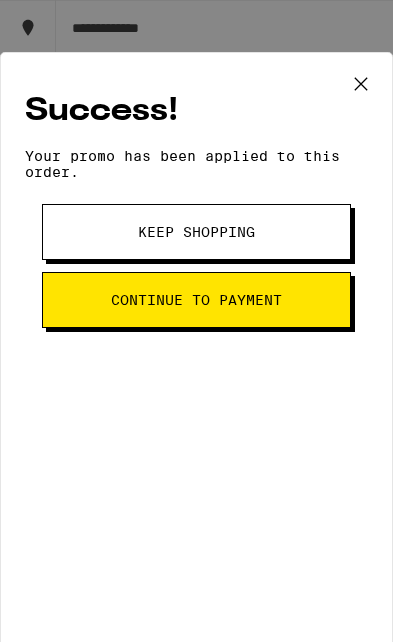type 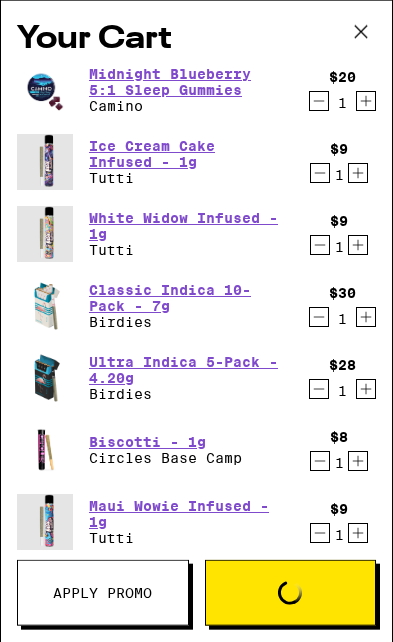 scroll, scrollTop: 0, scrollLeft: 0, axis: both 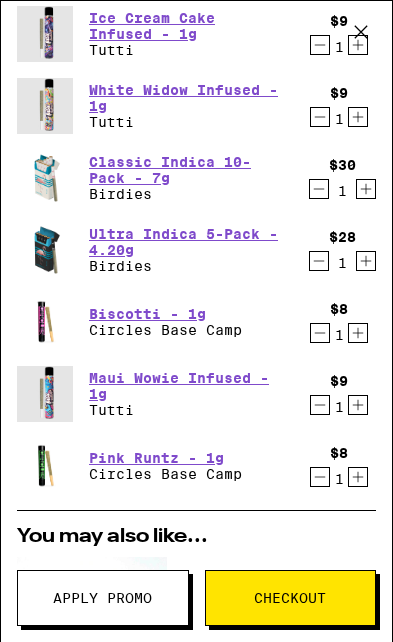 click 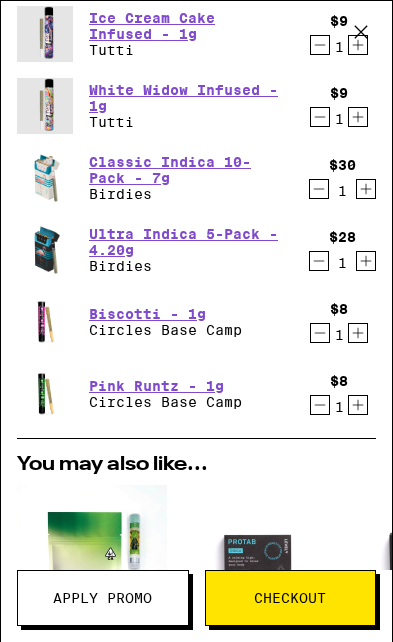 click 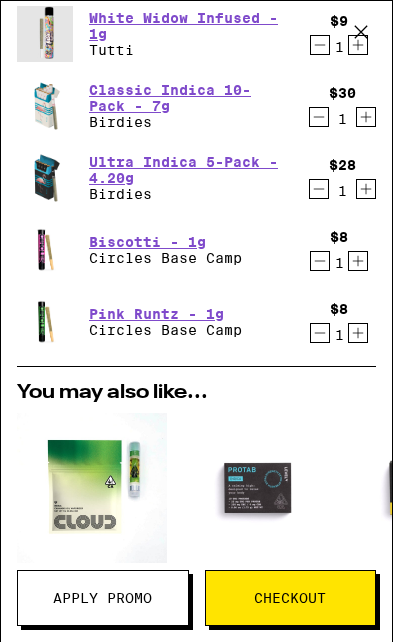click at bounding box center (361, 33) 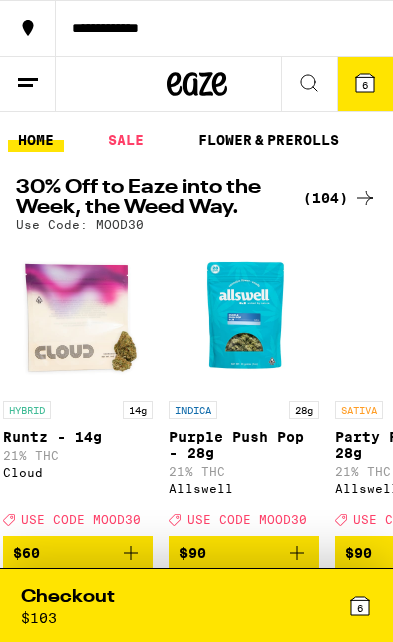 scroll, scrollTop: 0, scrollLeft: 0, axis: both 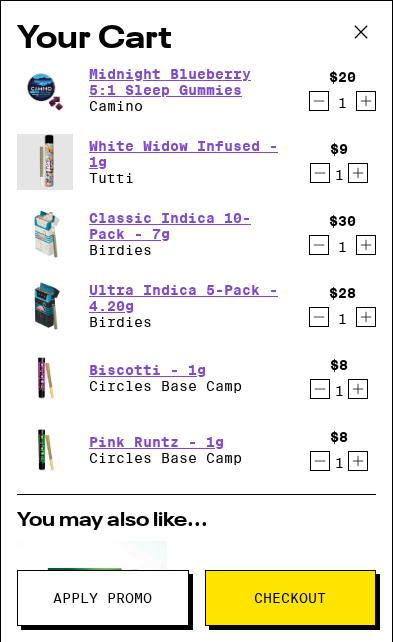click 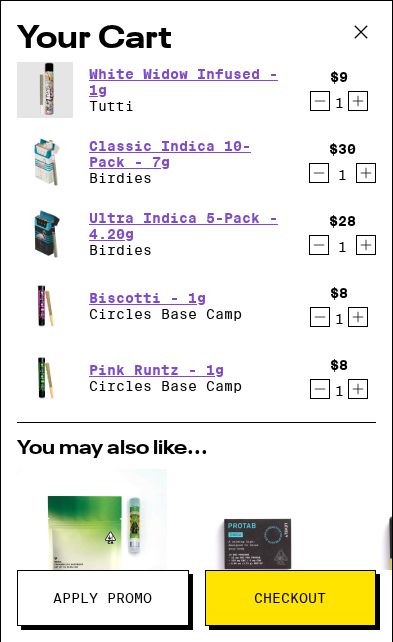 scroll, scrollTop: 0, scrollLeft: 0, axis: both 